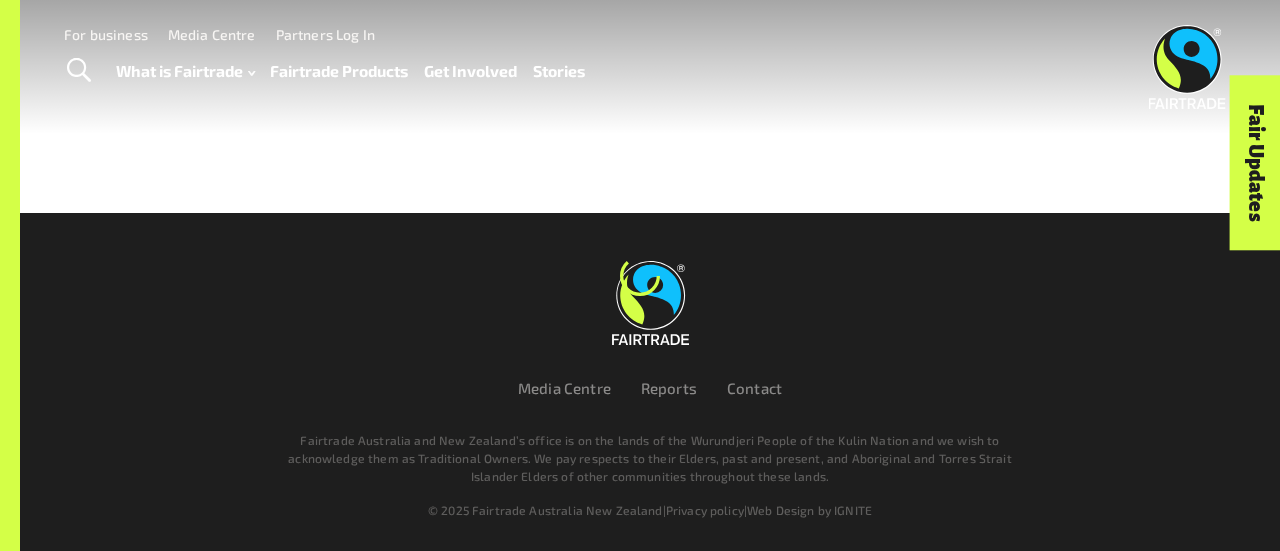 scroll, scrollTop: 0, scrollLeft: 0, axis: both 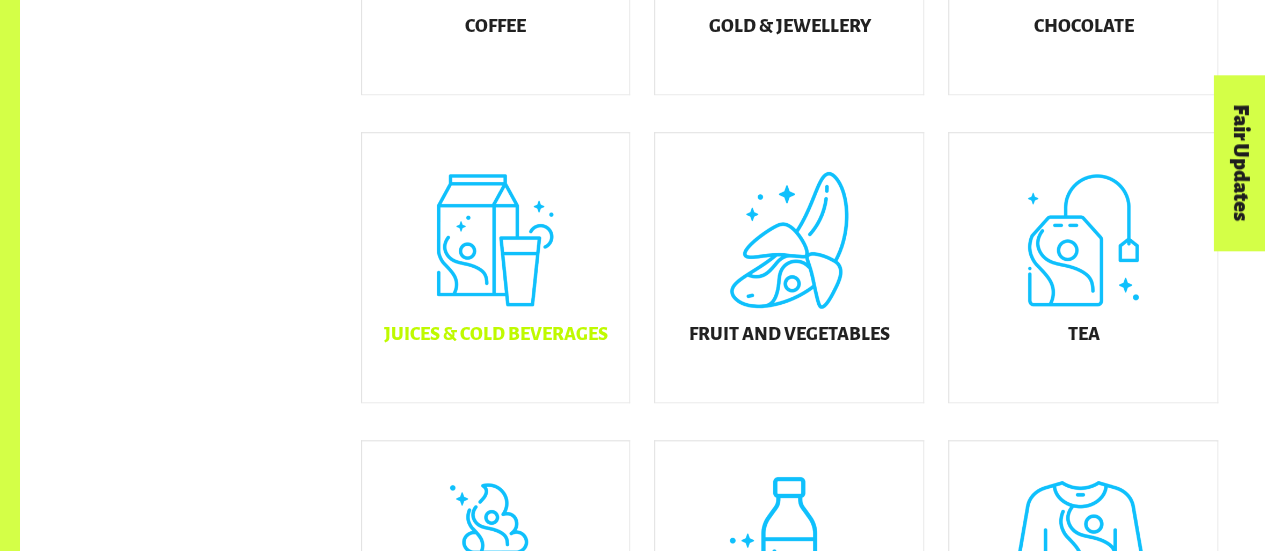 click on "Juices & Cold Beverages" at bounding box center [496, 268] 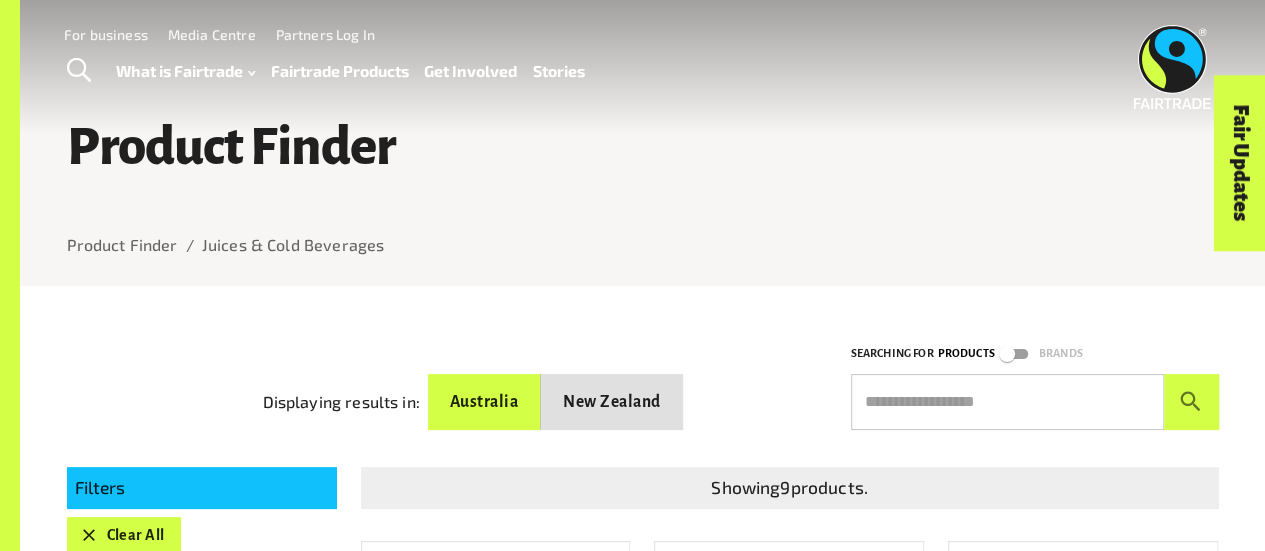 scroll, scrollTop: 0, scrollLeft: 0, axis: both 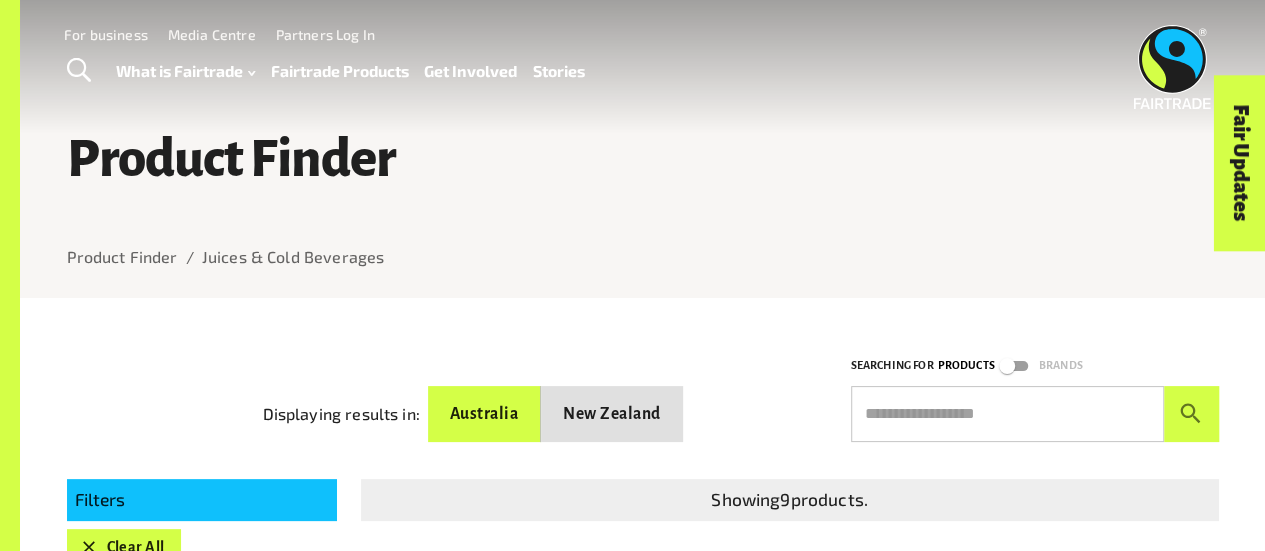 click on "Fairtrade Products" at bounding box center [339, 71] 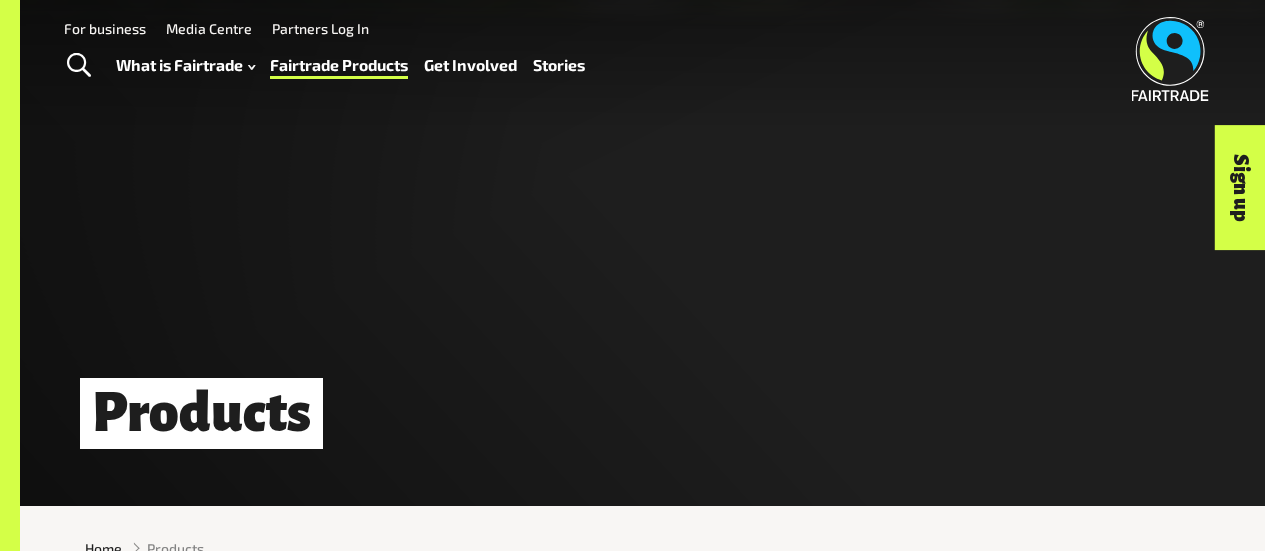 scroll, scrollTop: 172, scrollLeft: 0, axis: vertical 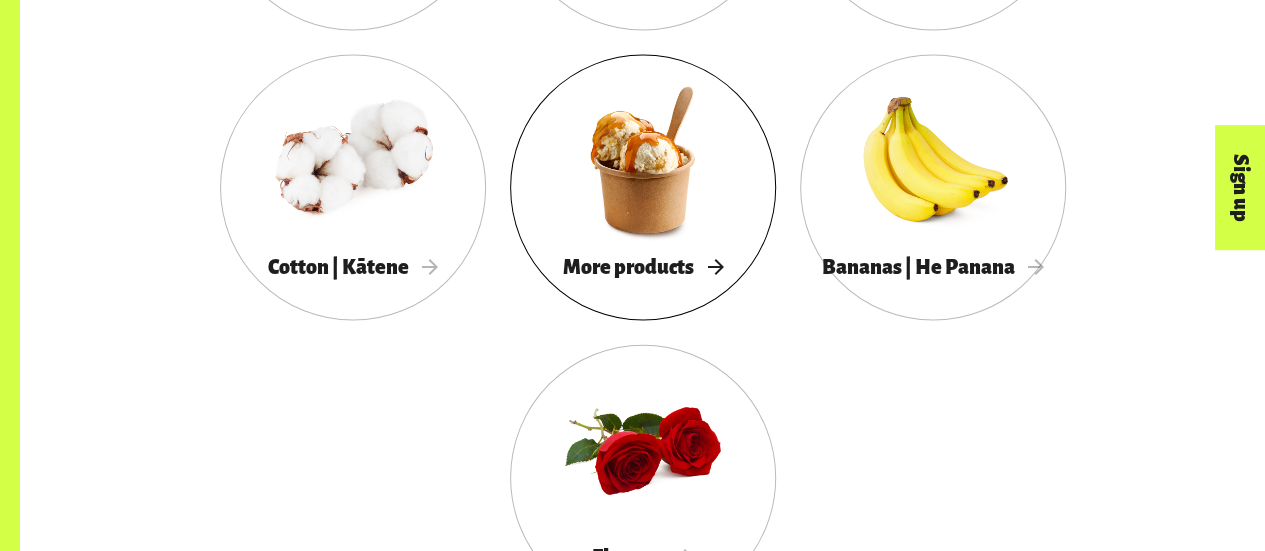 click at bounding box center (643, 160) 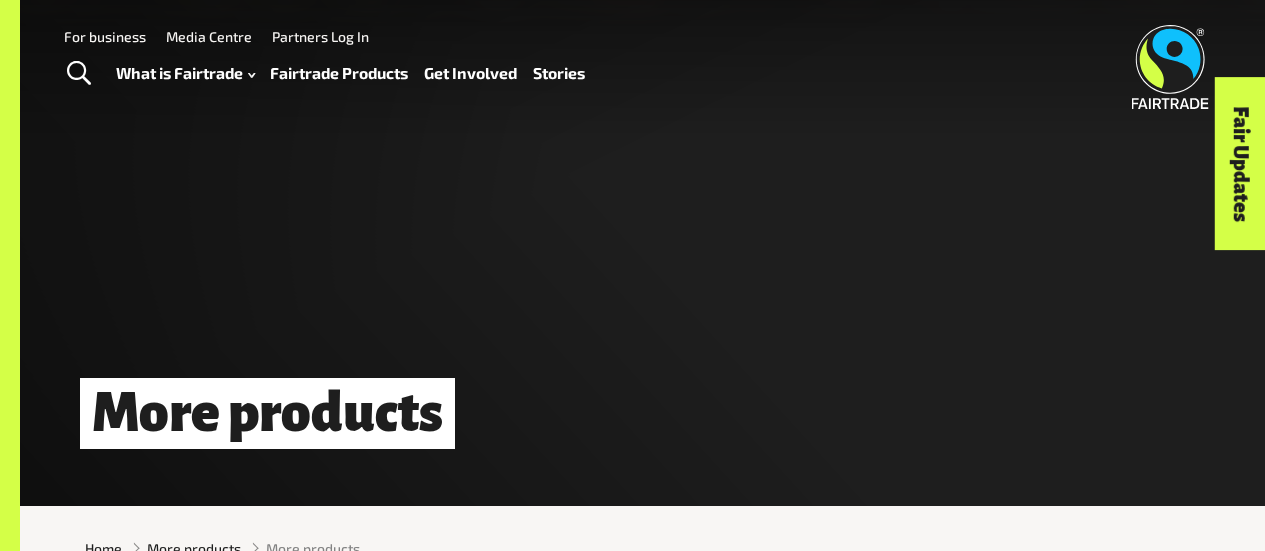 scroll, scrollTop: 0, scrollLeft: 0, axis: both 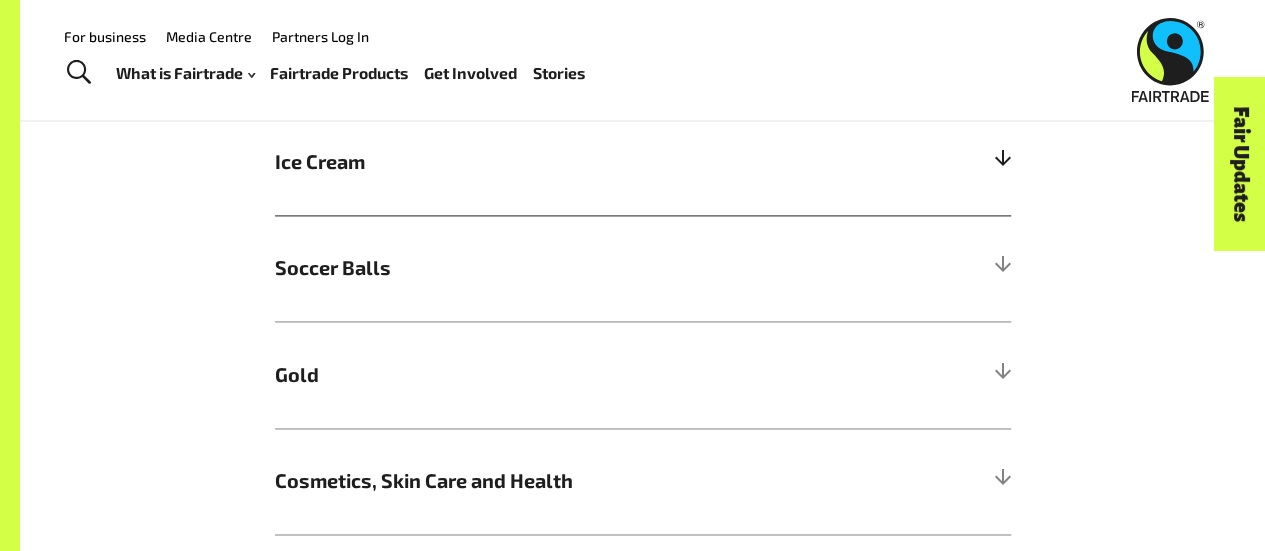 click at bounding box center (1002, 162) 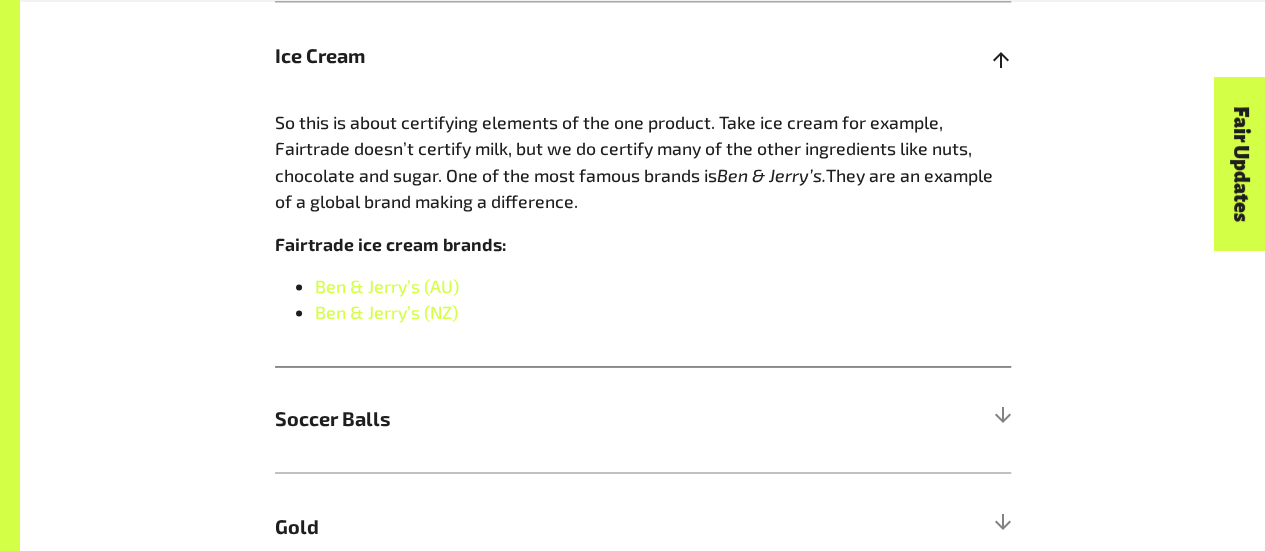 scroll, scrollTop: 1426, scrollLeft: 0, axis: vertical 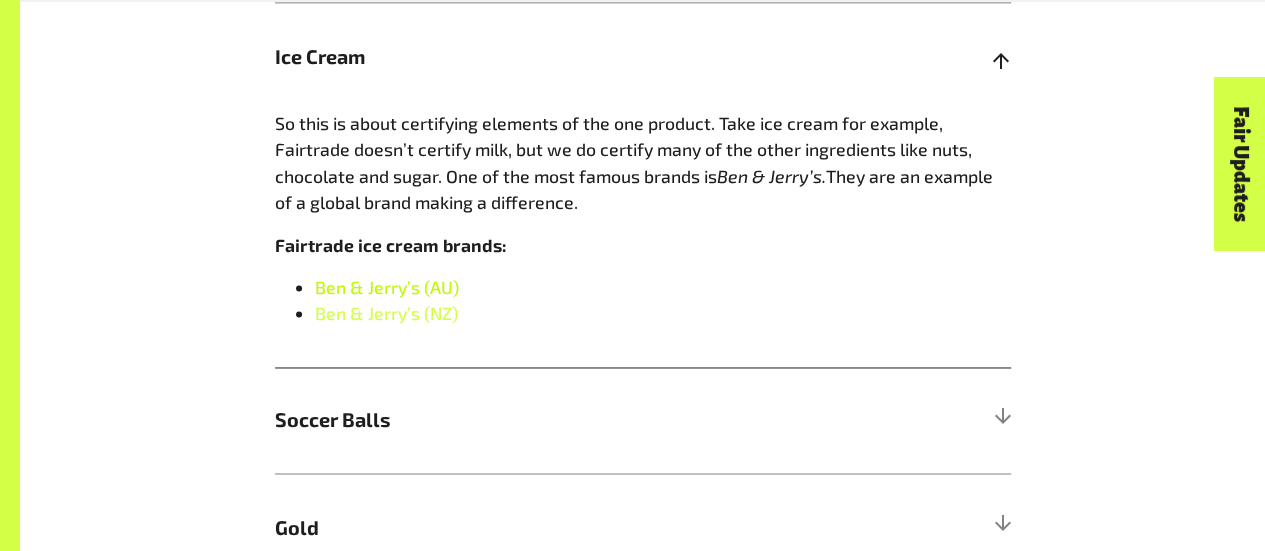 click on "Ben & Jerry’s (AU)" at bounding box center (387, 287) 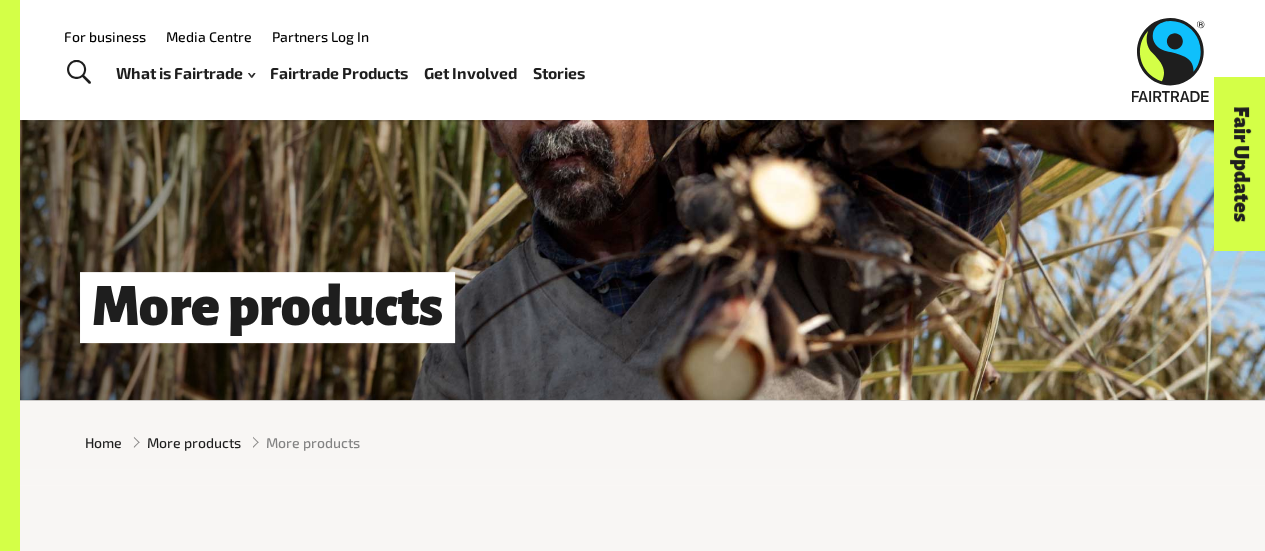 scroll, scrollTop: 0, scrollLeft: 0, axis: both 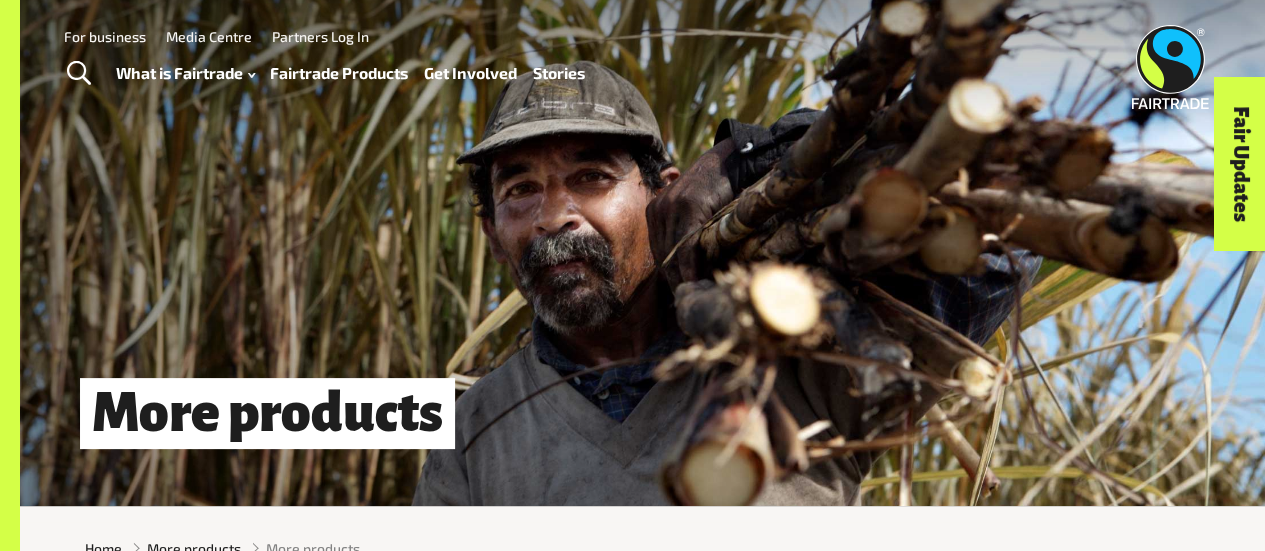 click on "Fairtrade Products" at bounding box center (339, 73) 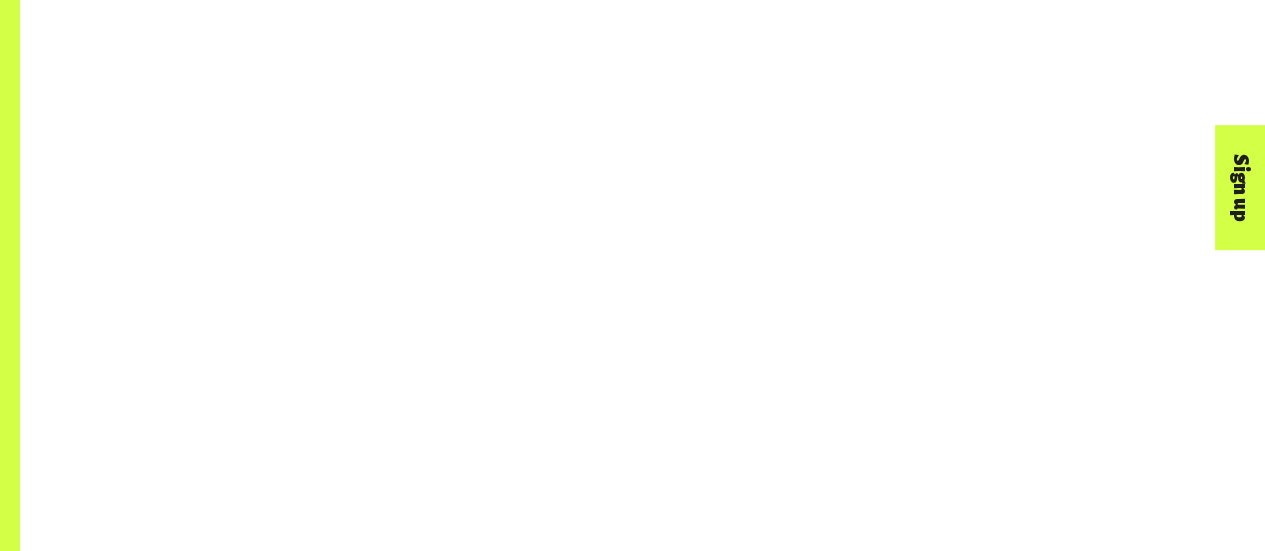 scroll, scrollTop: 0, scrollLeft: 0, axis: both 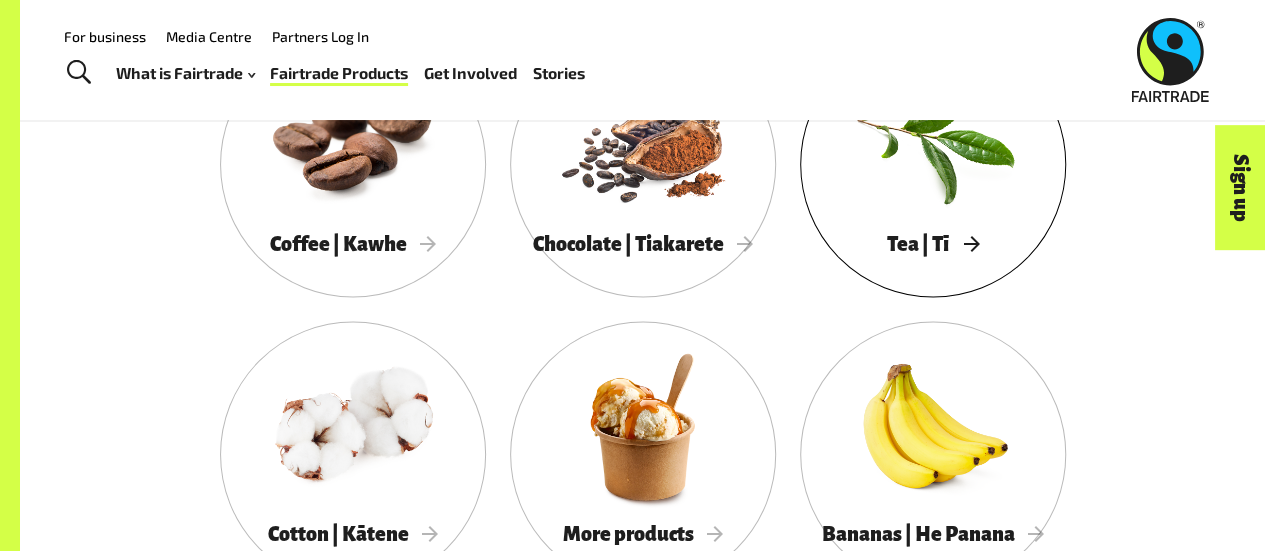 click on "Tea | Tī" at bounding box center (933, 164) 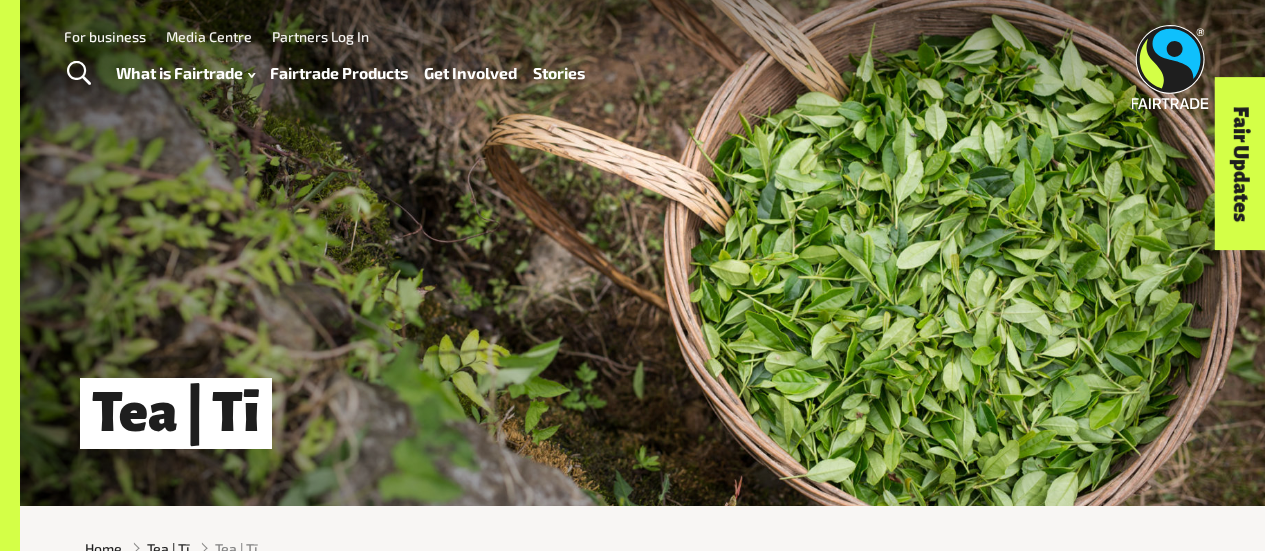 scroll, scrollTop: 0, scrollLeft: 0, axis: both 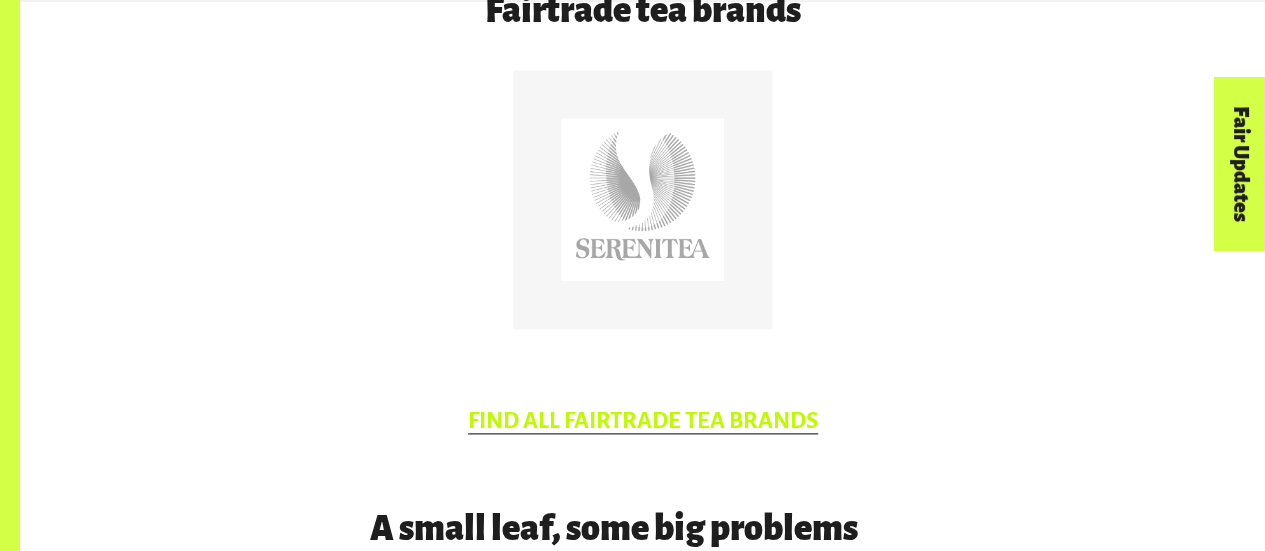 click on "FIND ALL FAIRTRADE TEA BRANDS" at bounding box center (643, 421) 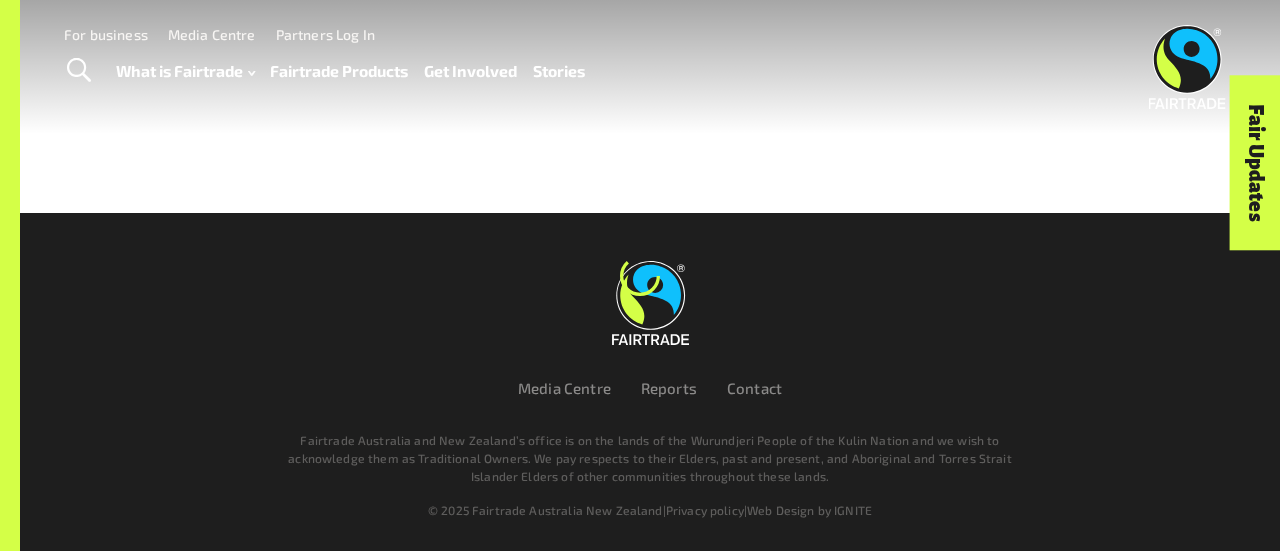 scroll, scrollTop: 0, scrollLeft: 0, axis: both 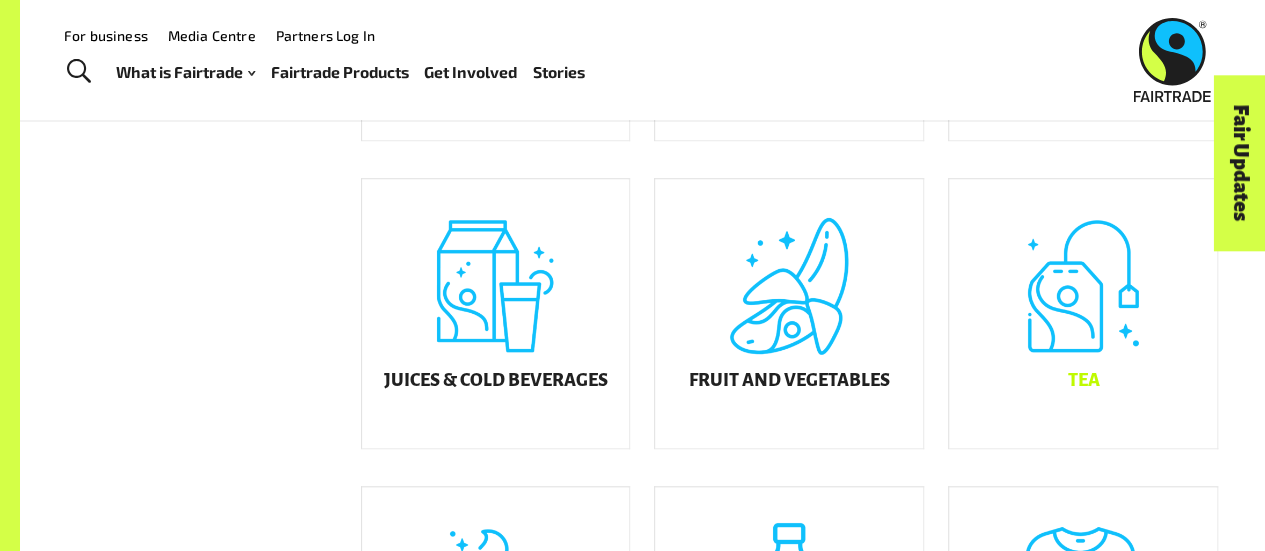 click on "Tea" at bounding box center [1083, 314] 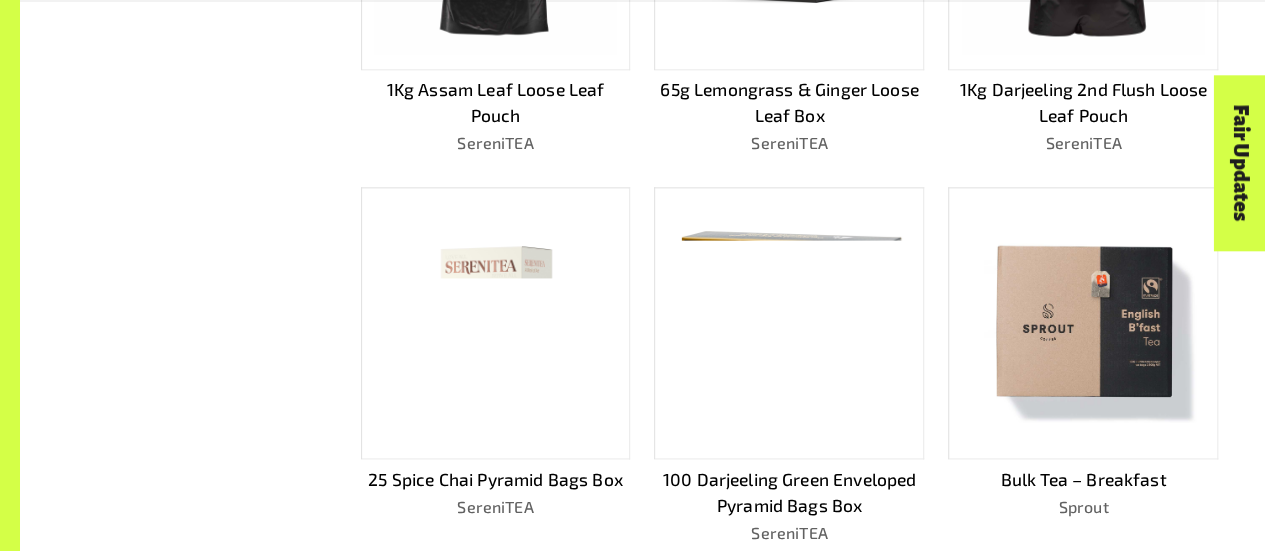 scroll, scrollTop: 1329, scrollLeft: 0, axis: vertical 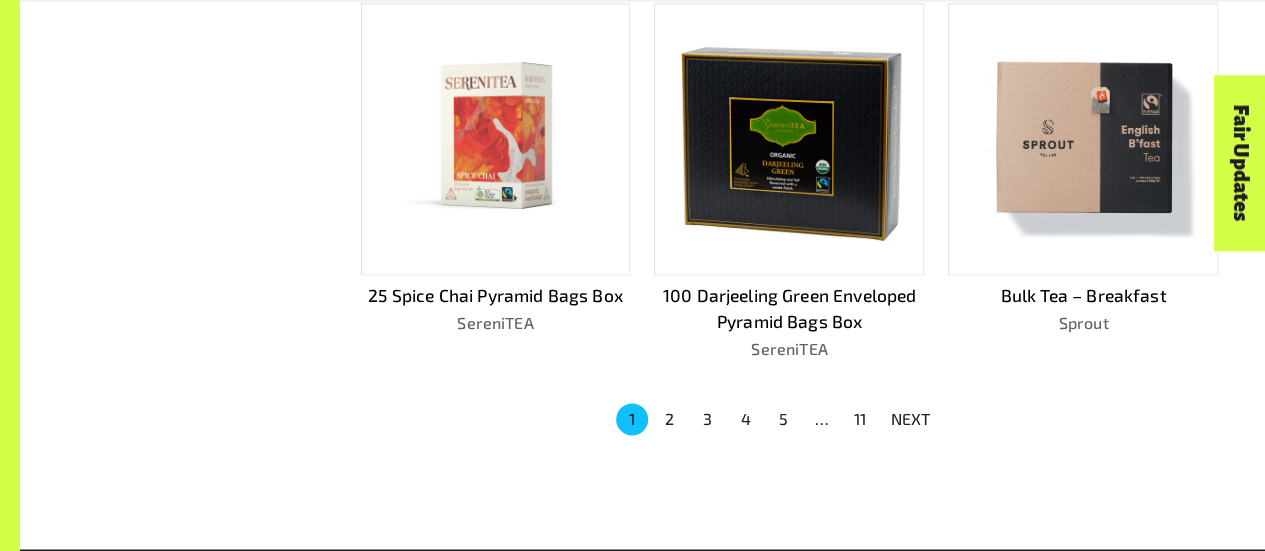 click on "3" at bounding box center (708, 419) 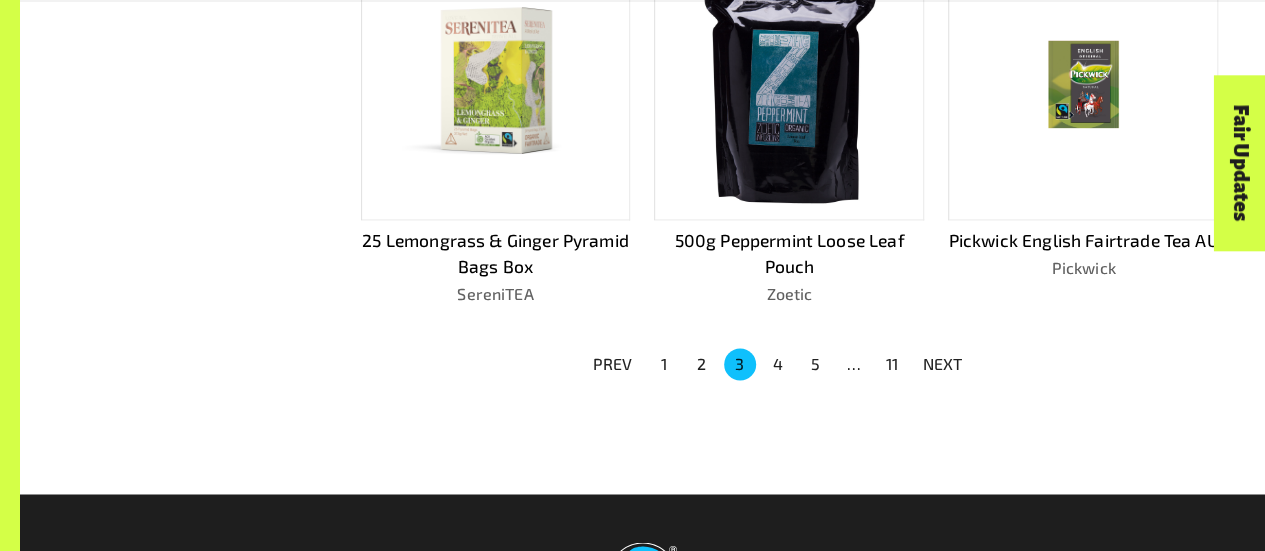 scroll, scrollTop: 1386, scrollLeft: 0, axis: vertical 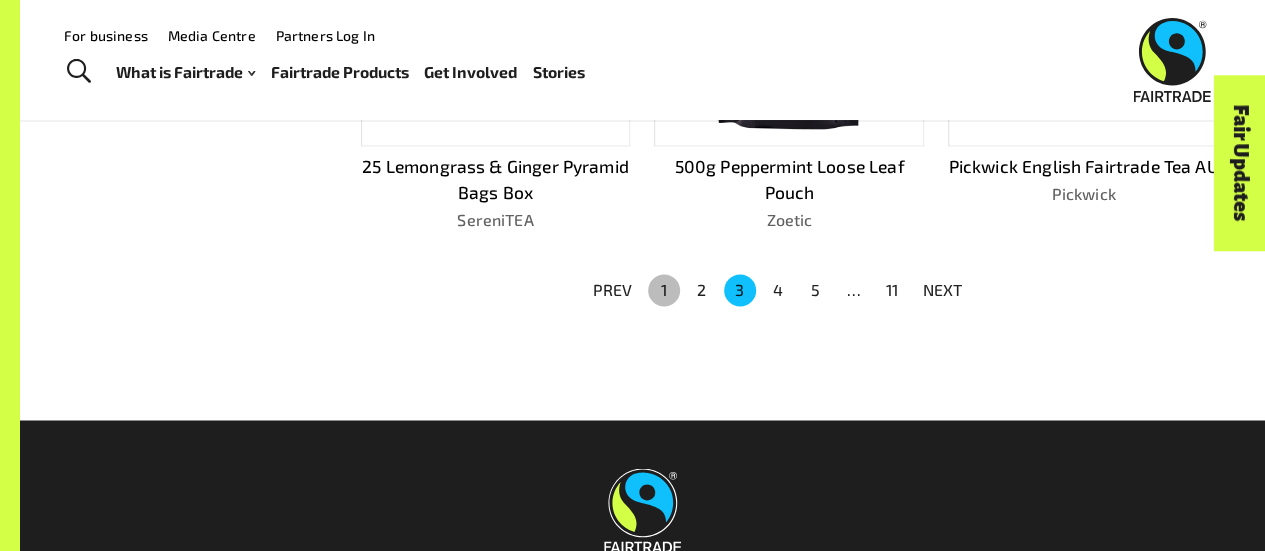 click on "1" at bounding box center [664, 290] 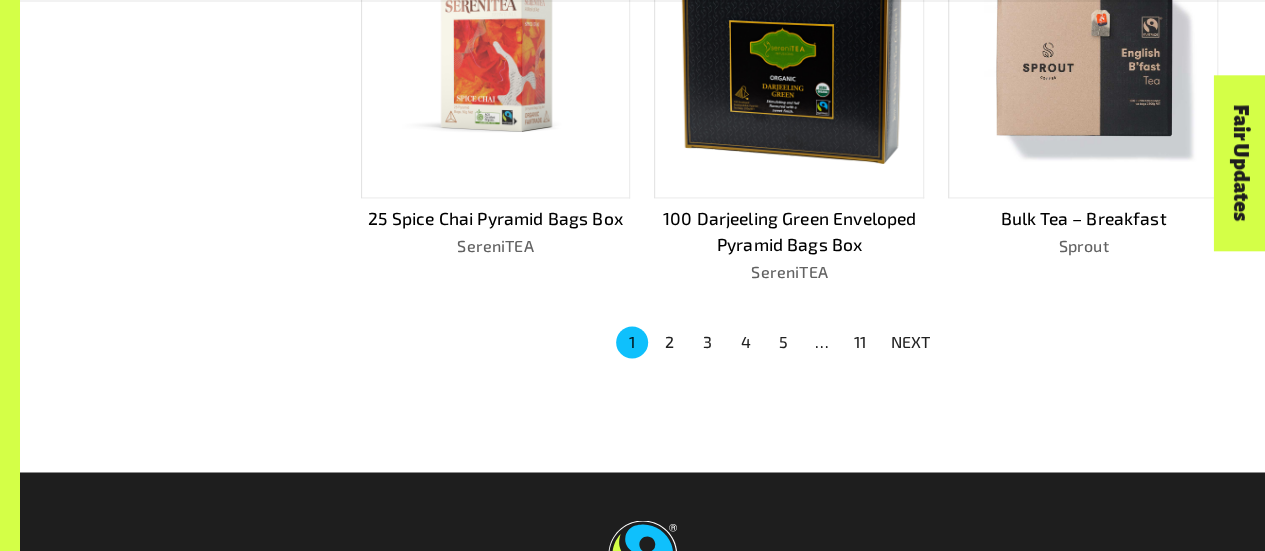 scroll, scrollTop: 1408, scrollLeft: 0, axis: vertical 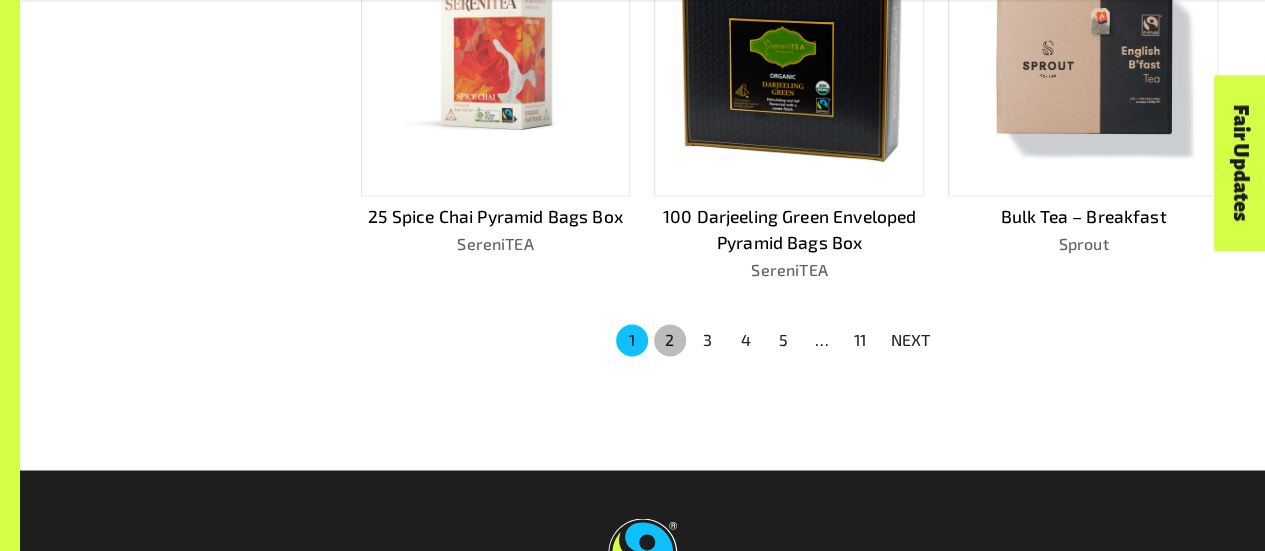 click on "2" at bounding box center (670, 340) 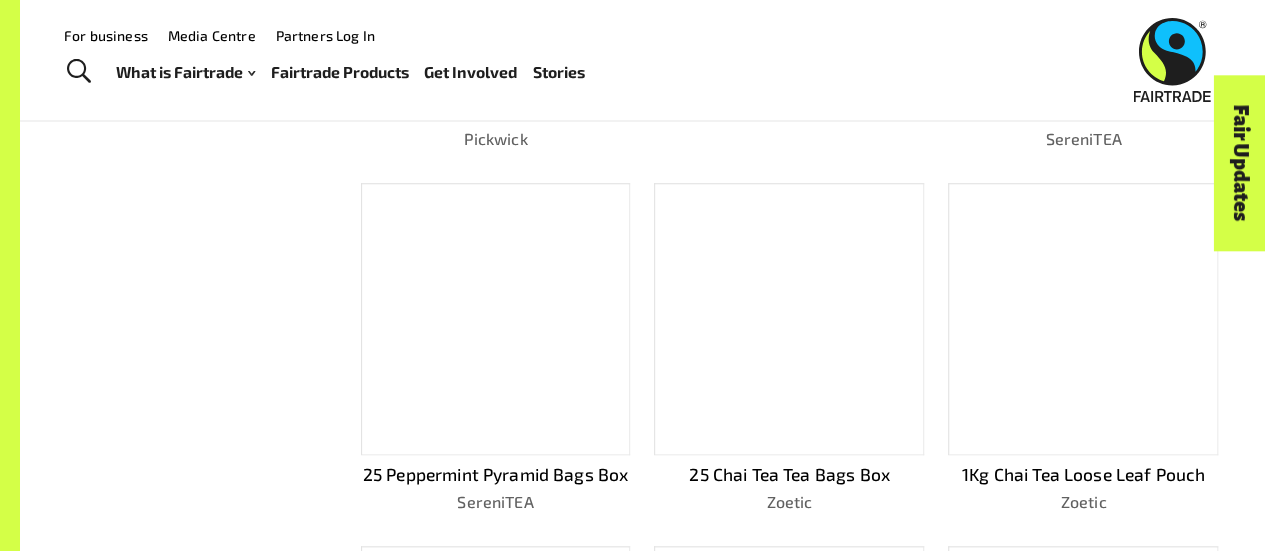 scroll, scrollTop: 736, scrollLeft: 0, axis: vertical 